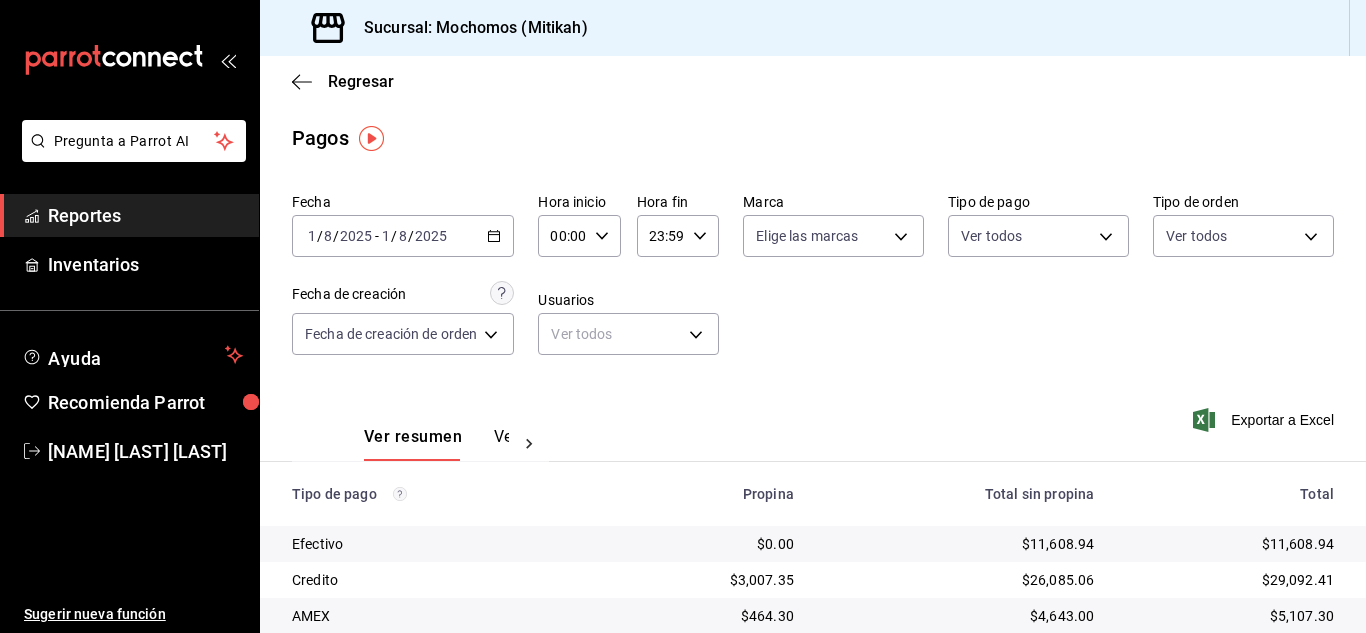 scroll, scrollTop: 0, scrollLeft: 0, axis: both 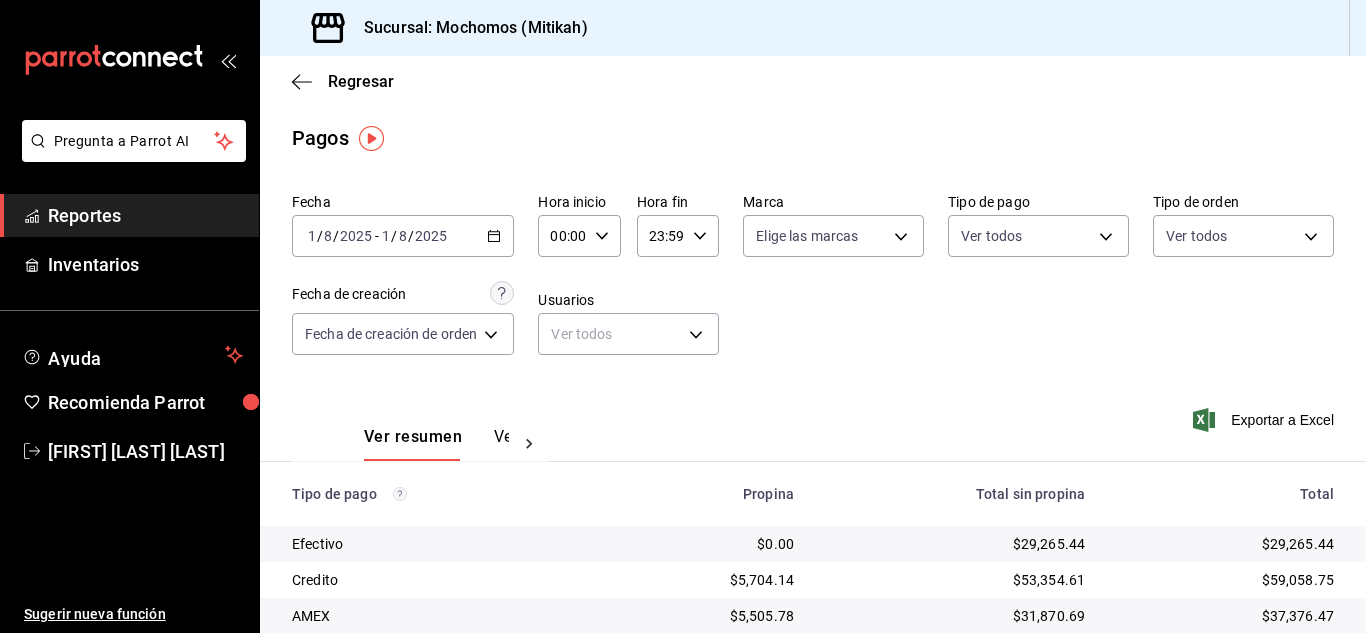 click on "Regresar" at bounding box center (813, 81) 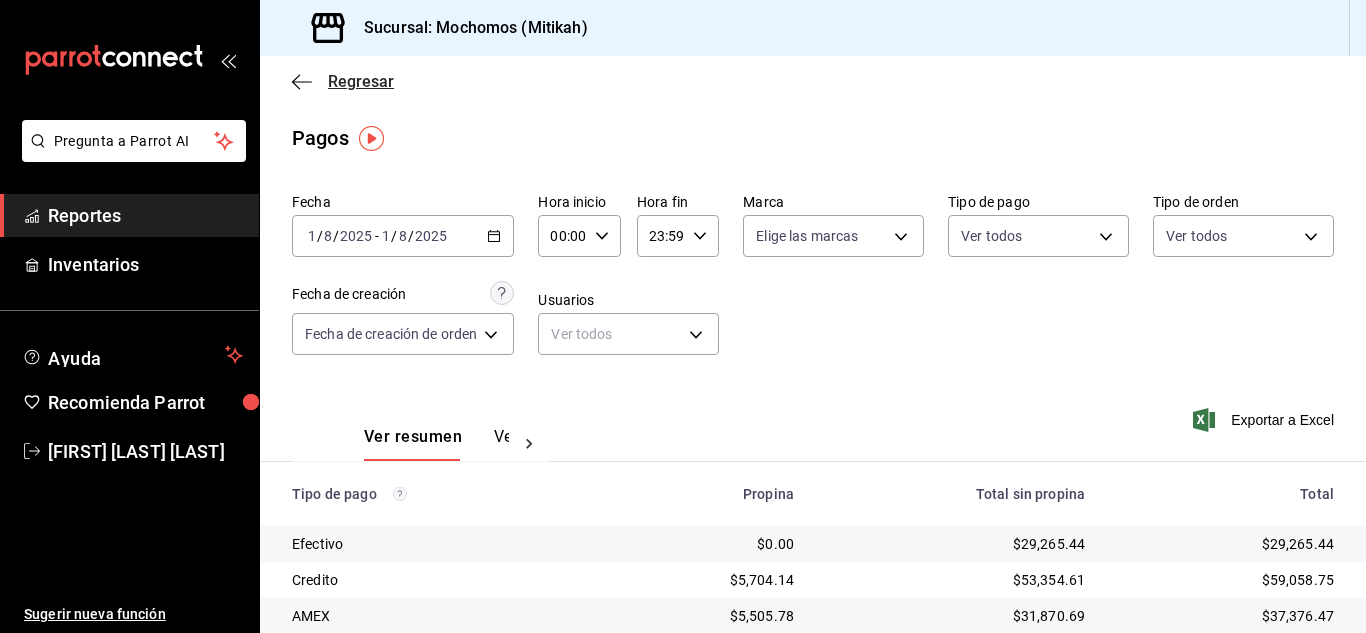 click on "Regresar" at bounding box center (361, 81) 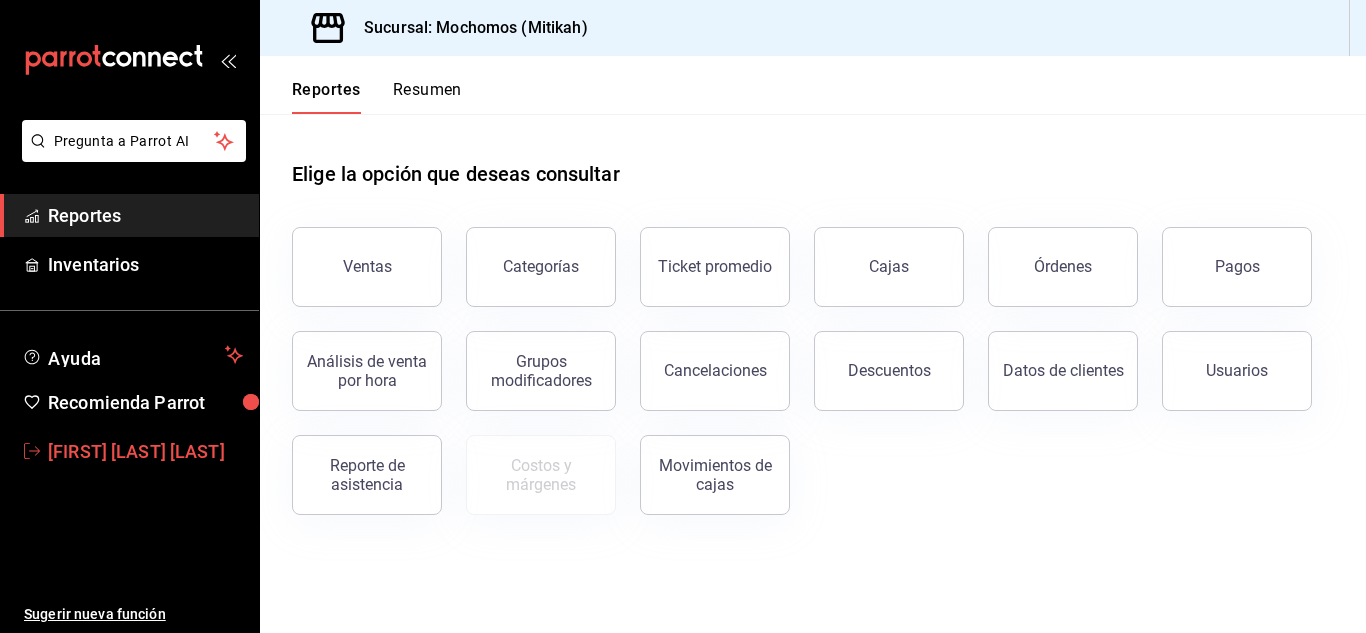 click on "[FIRST] [LAST] [LAST]" at bounding box center [145, 451] 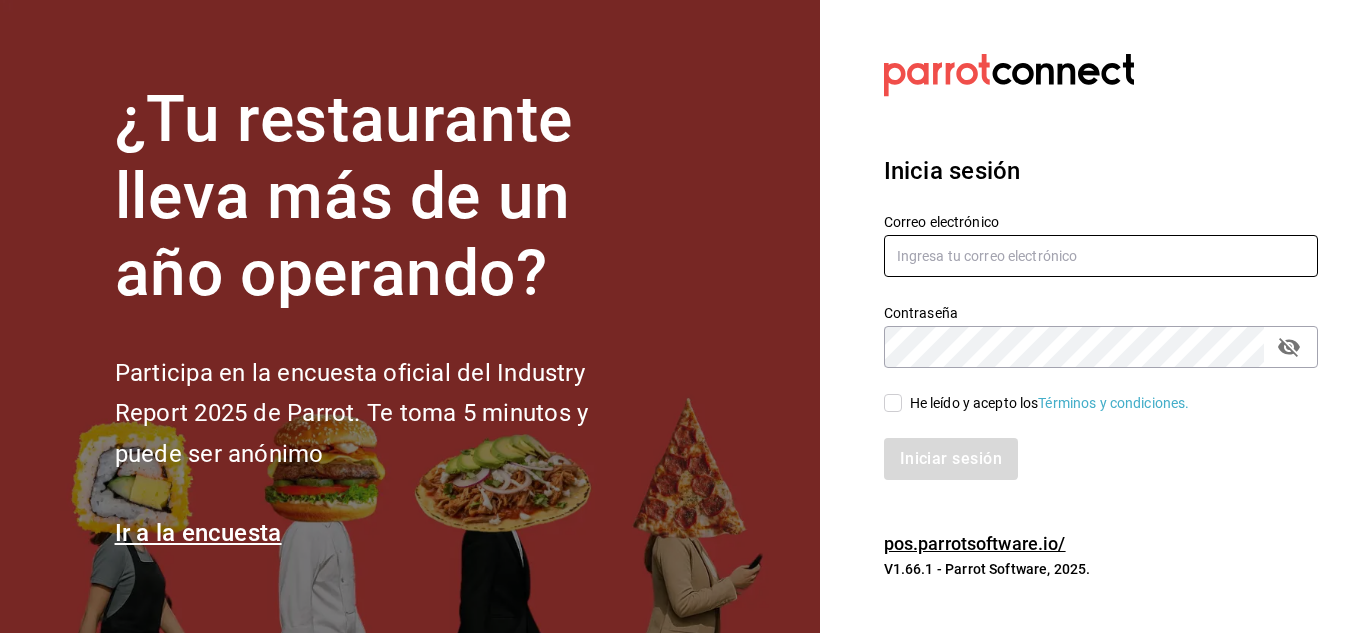 type on "adrianasc324@gmail.com.mx" 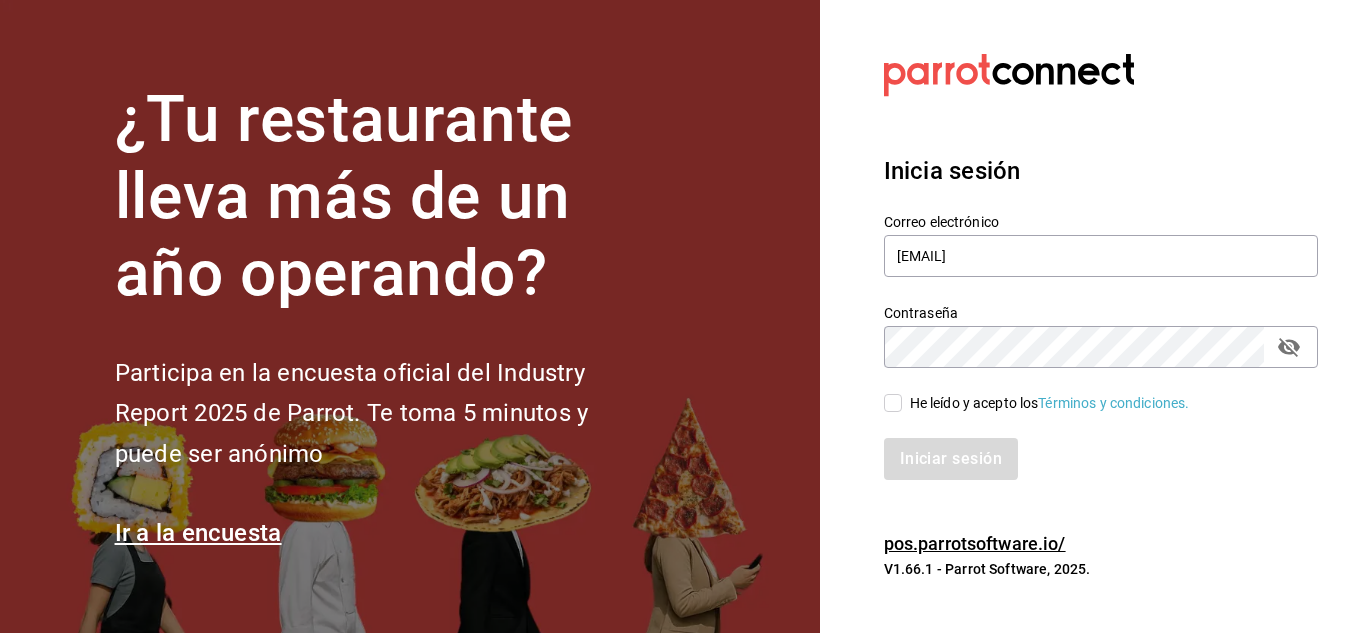 click on "He leído y acepto los  Términos y condiciones." at bounding box center (893, 403) 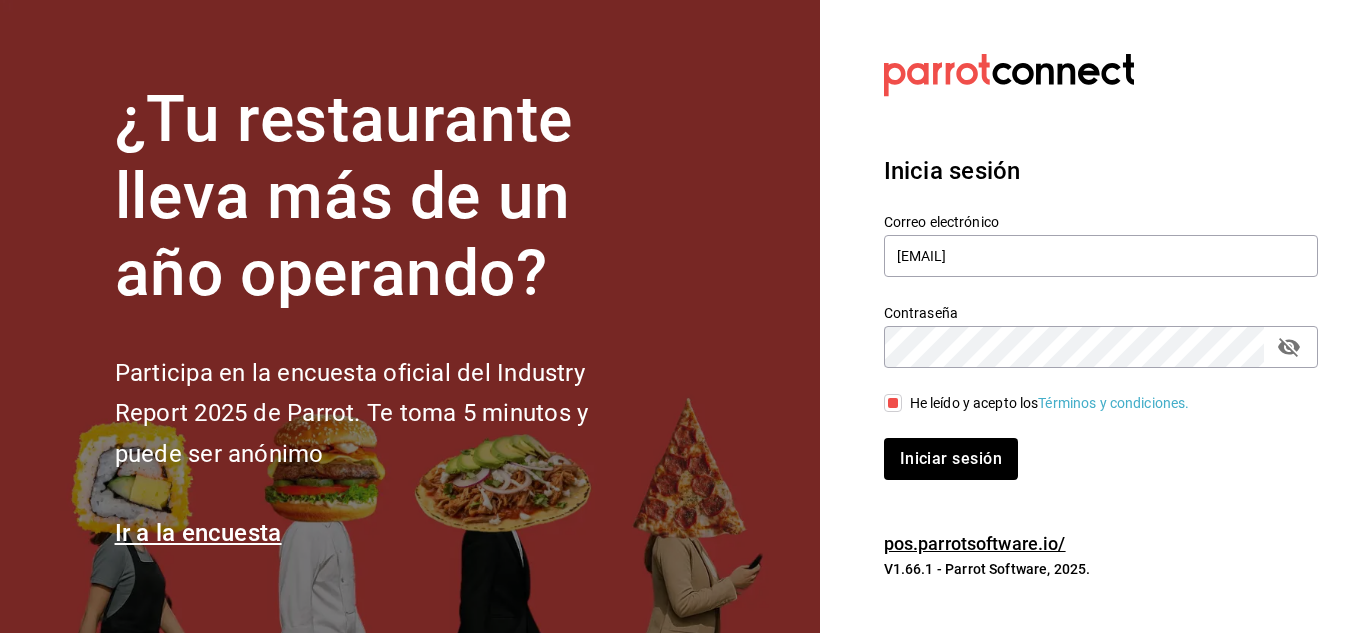 click 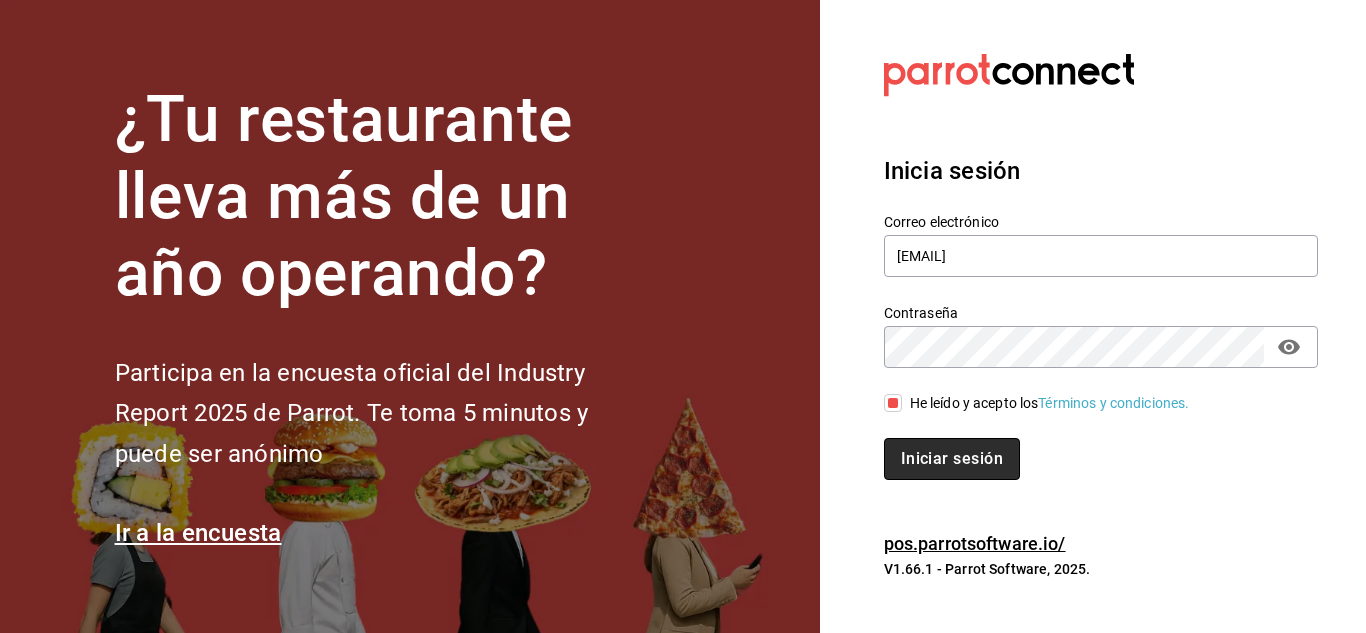 click on "Iniciar sesión" at bounding box center [952, 459] 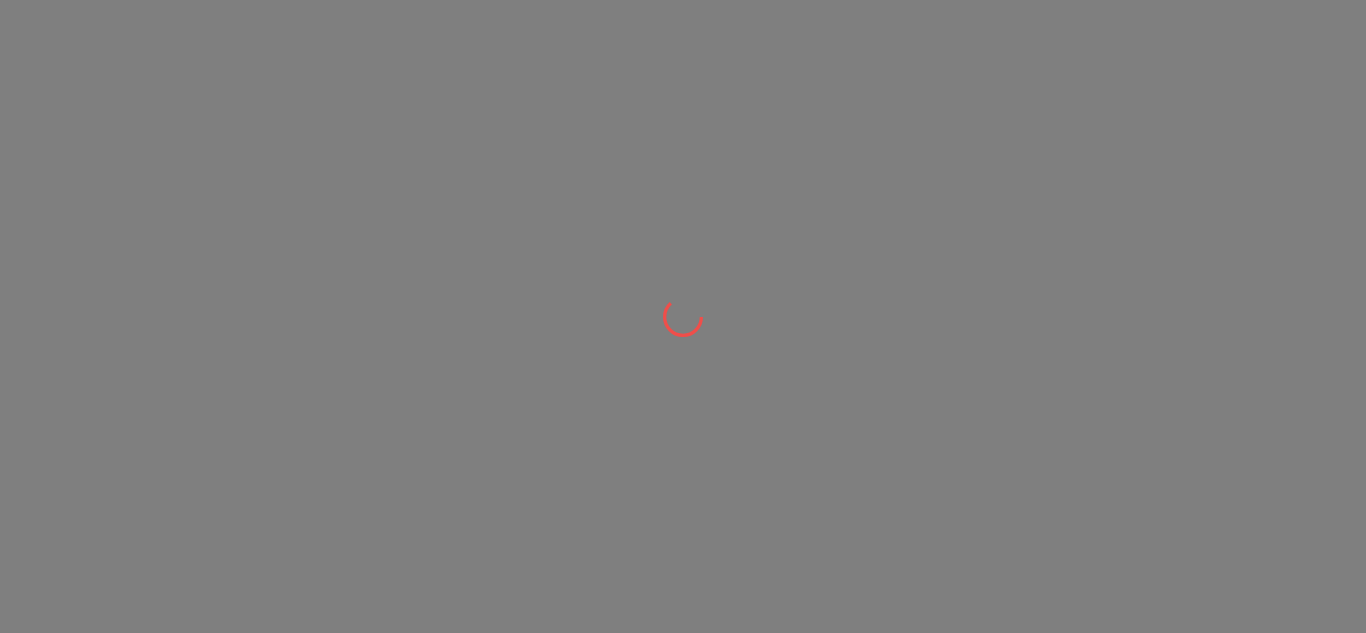 scroll, scrollTop: 0, scrollLeft: 0, axis: both 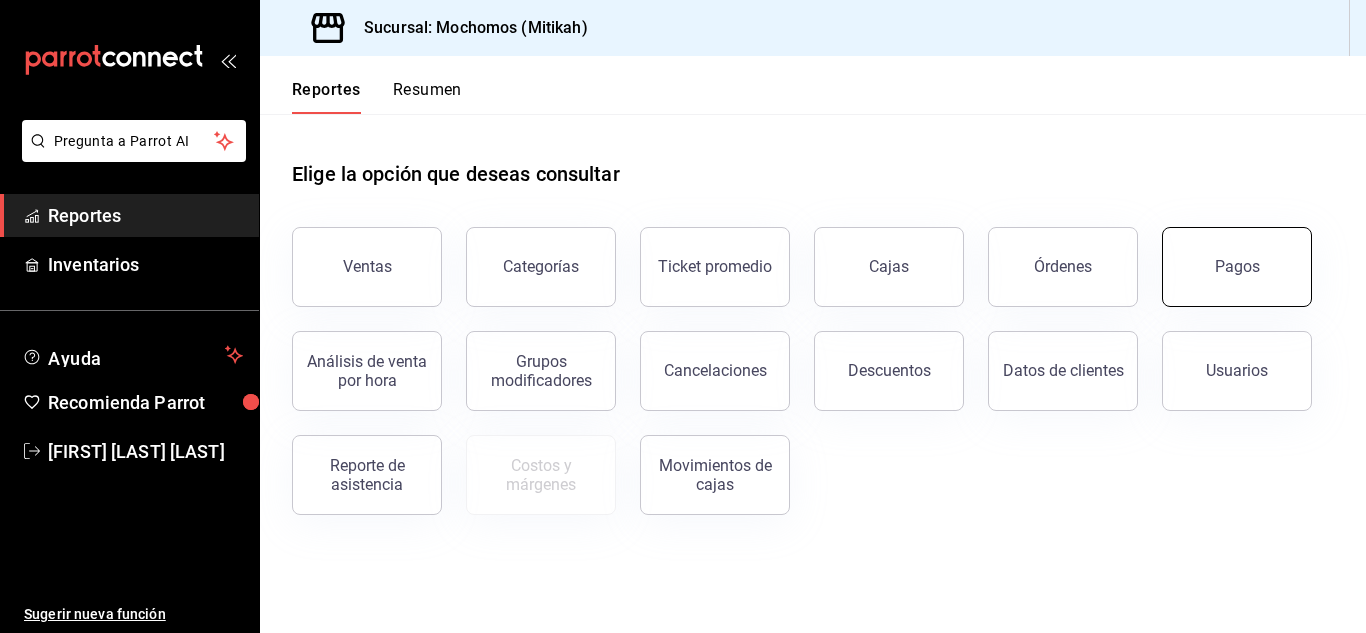 click on "Pagos" at bounding box center [1237, 267] 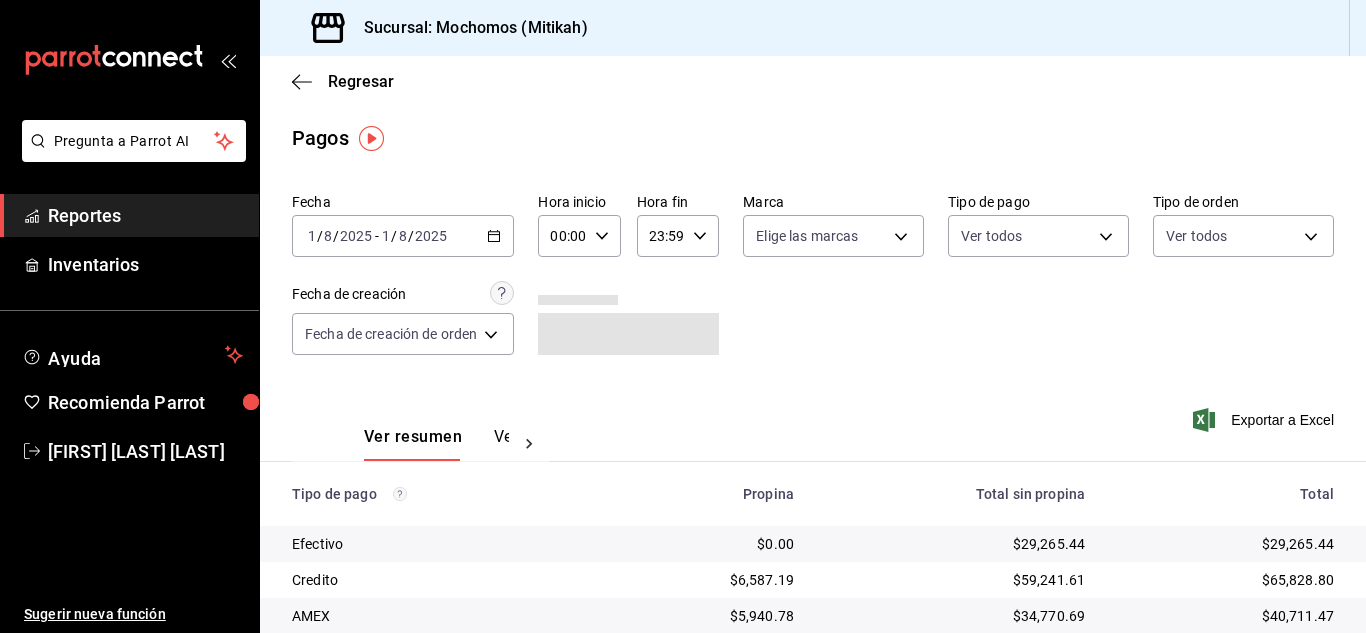 click on "00:00 Hora inicio" at bounding box center (579, 236) 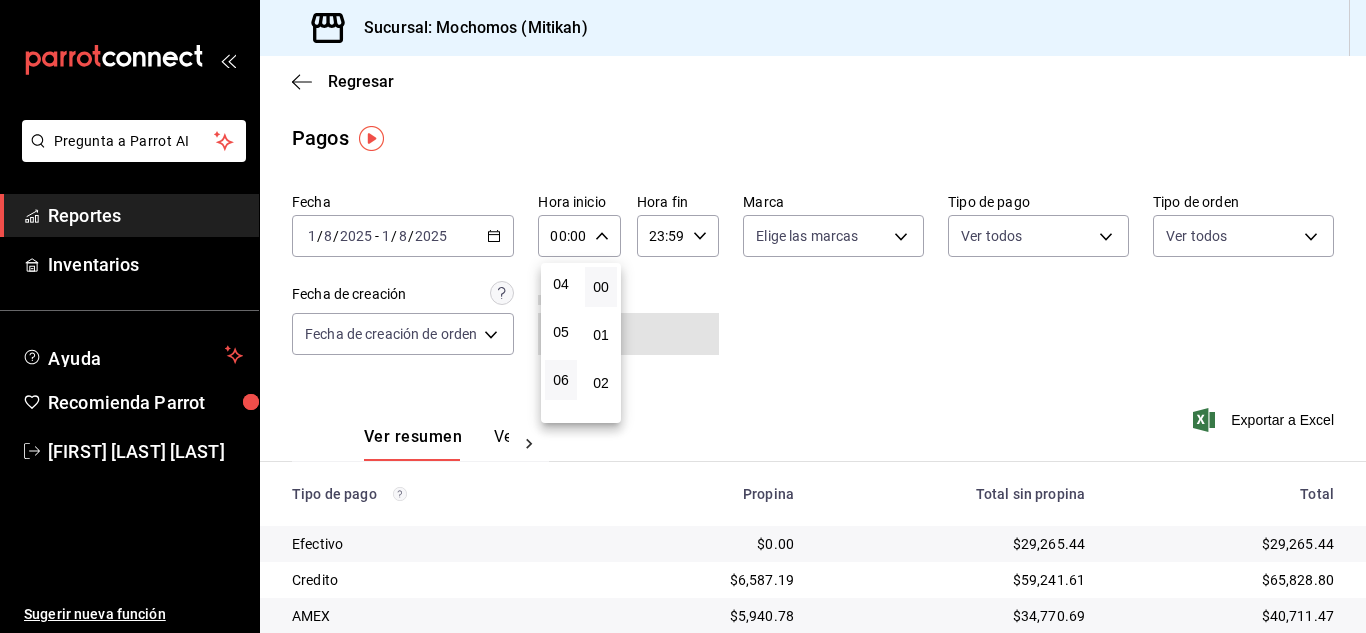 scroll, scrollTop: 200, scrollLeft: 0, axis: vertical 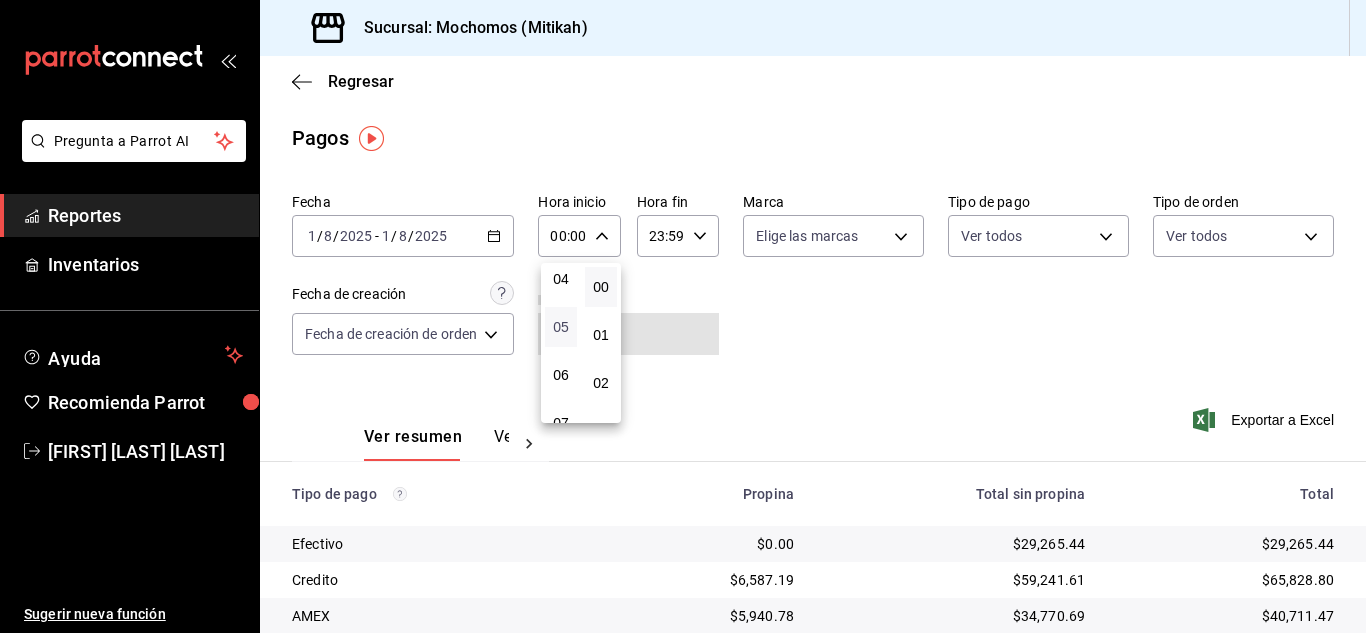 click on "05" at bounding box center [561, 327] 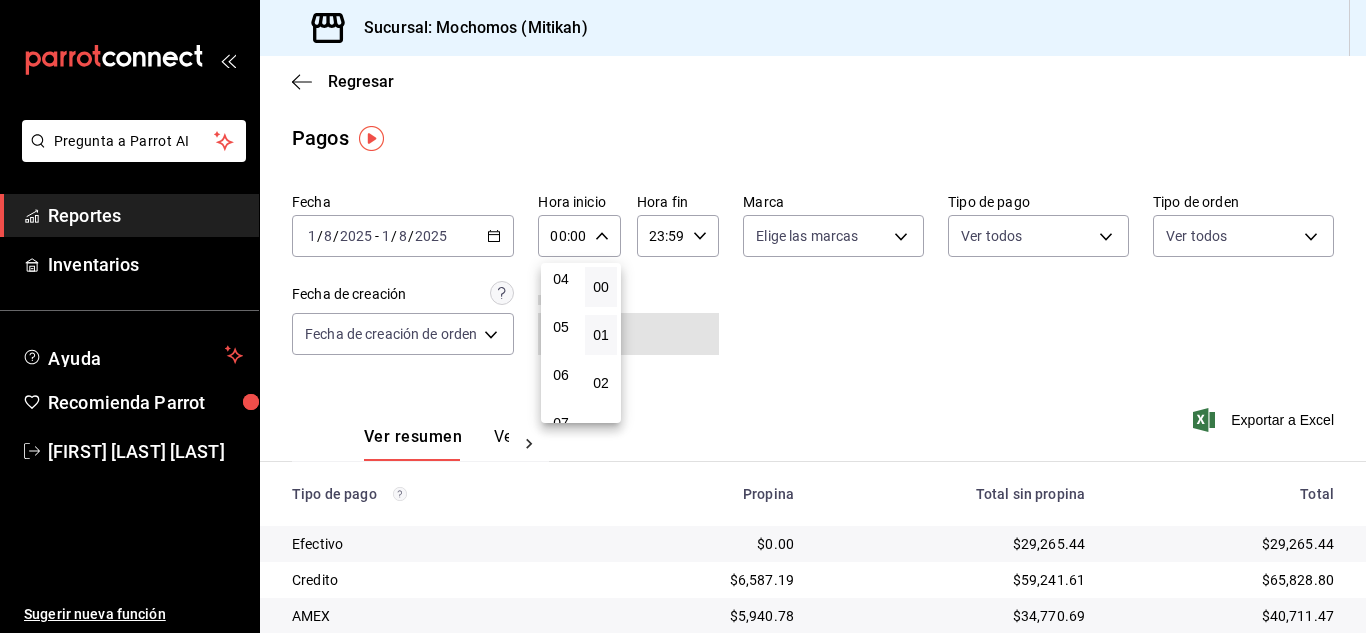 type on "05:00" 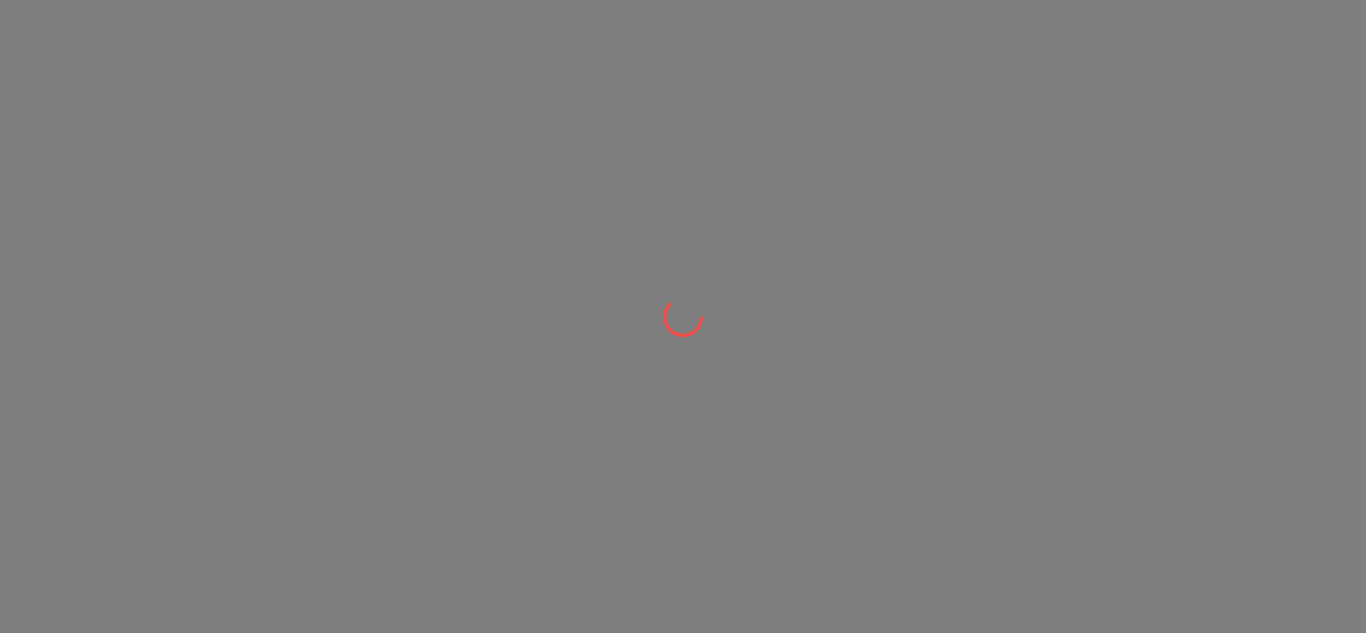 scroll, scrollTop: 0, scrollLeft: 0, axis: both 